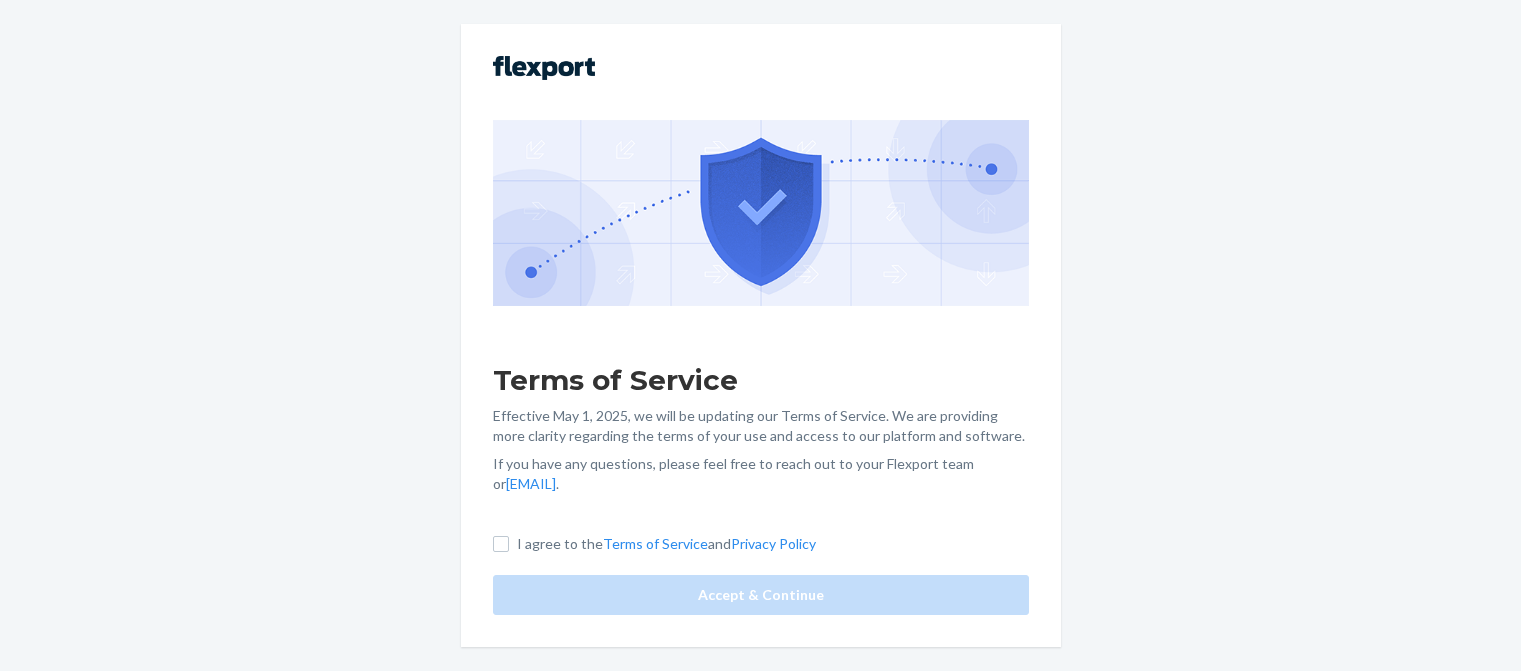 scroll, scrollTop: 0, scrollLeft: 0, axis: both 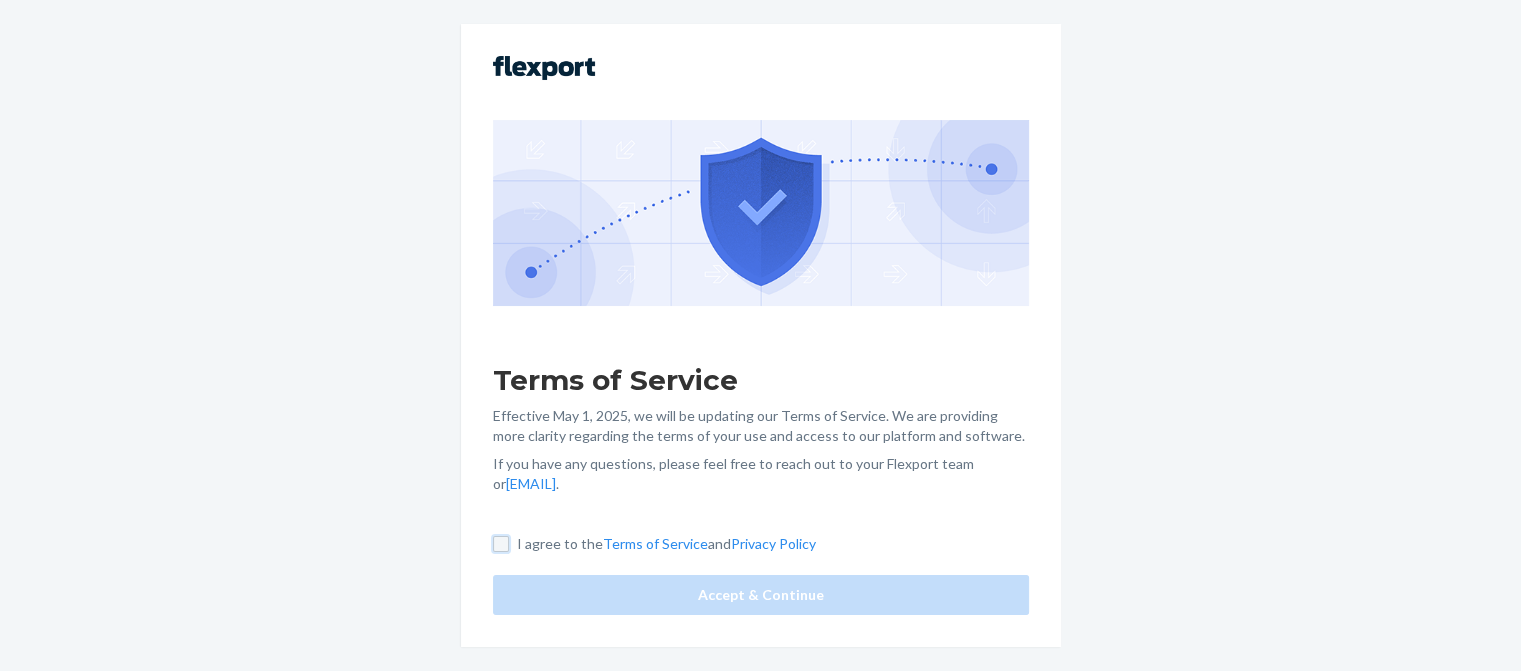 click on "I agree to the  Terms of Service  and  Privacy Policy" at bounding box center [501, 544] 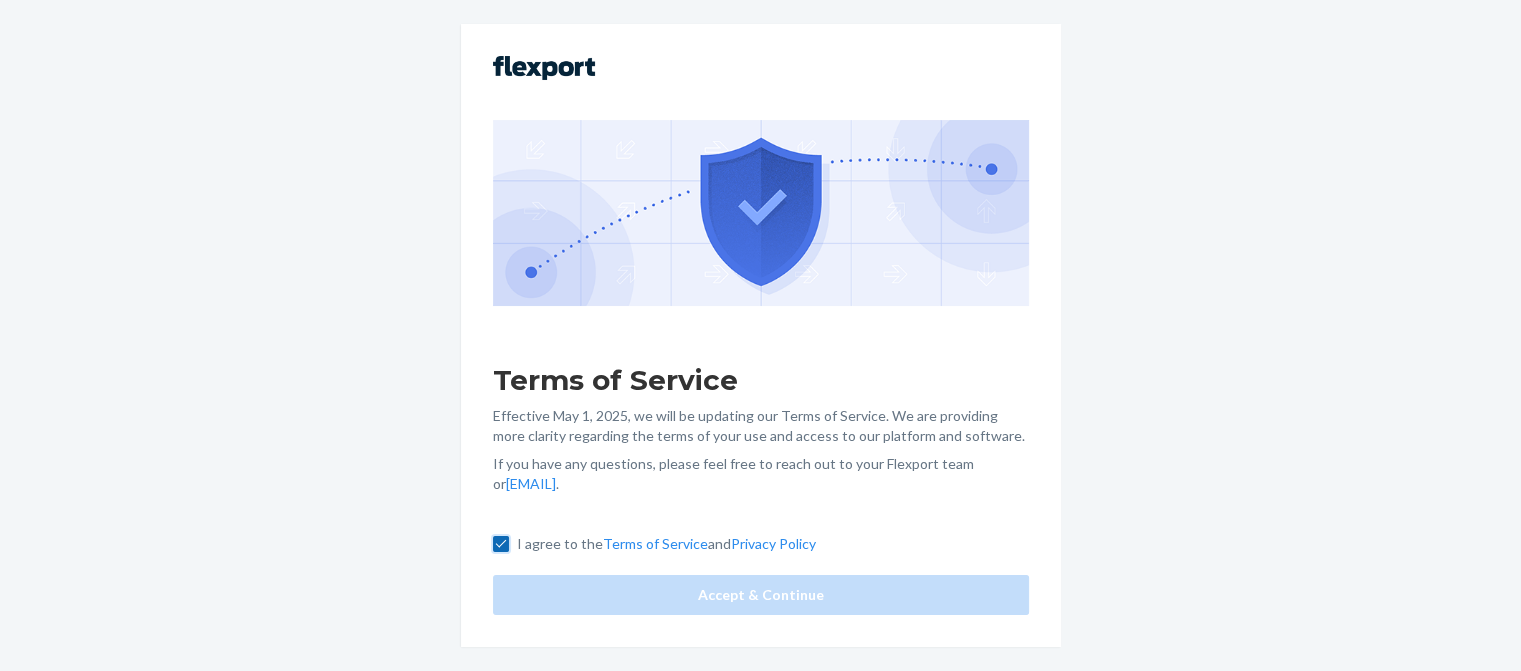 checkbox on "true" 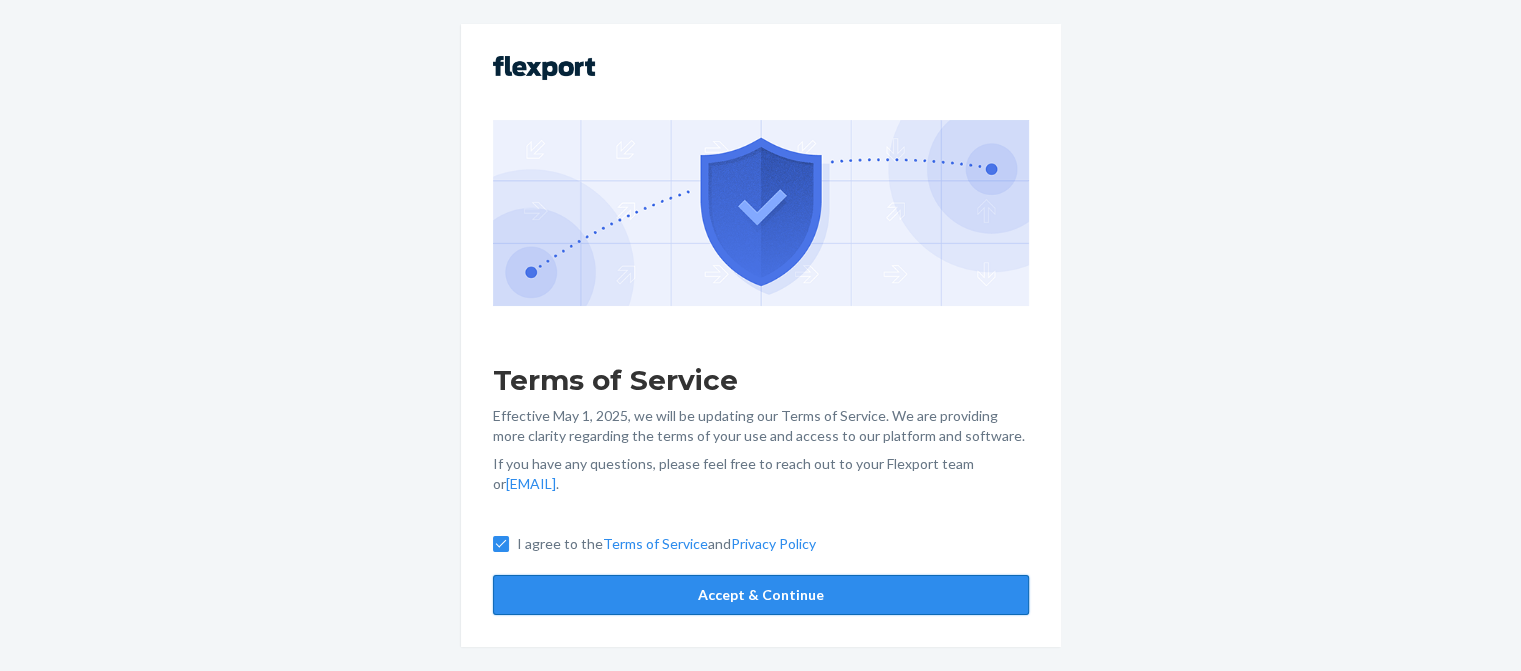 click on "Accept & Continue" at bounding box center [761, 595] 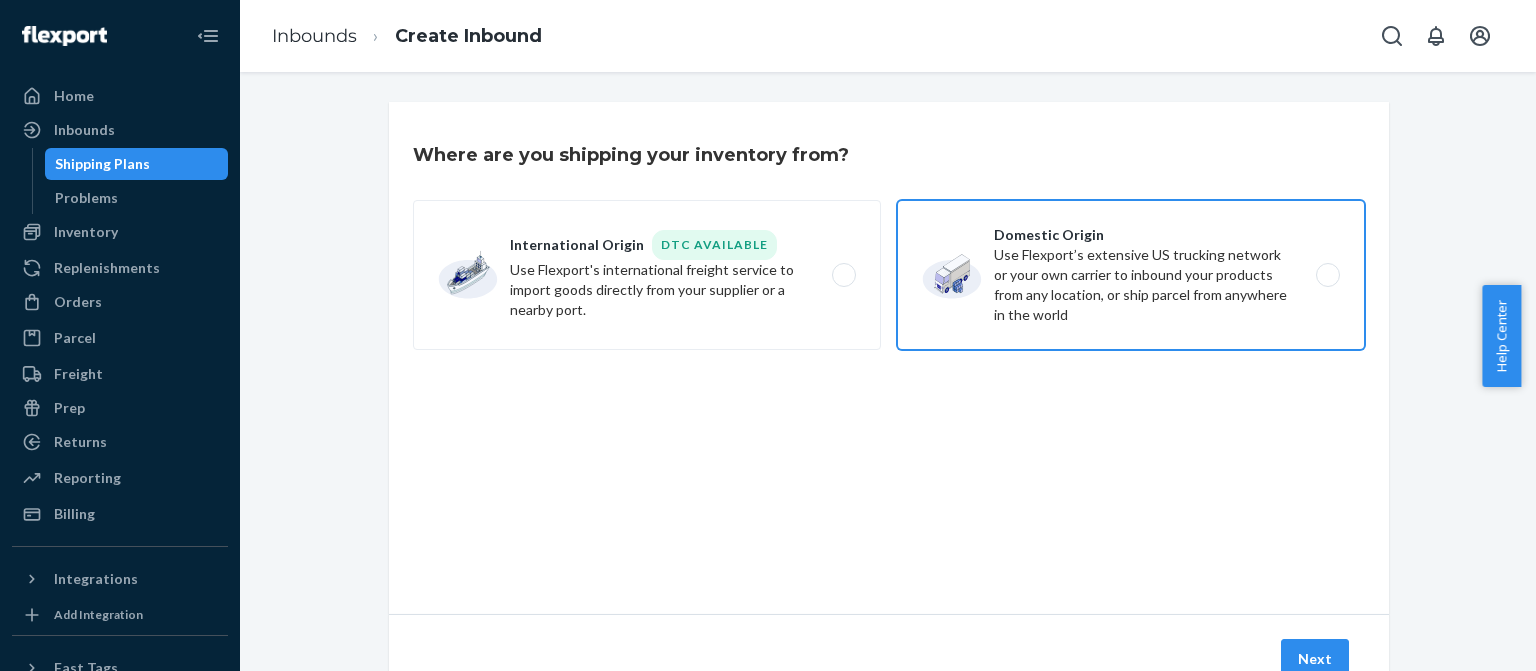 click on "Domestic Origin Use Flexport’s extensive US trucking network or your own carrier to inbound your products from any location, or ship parcel from anywhere in the world" at bounding box center (1131, 275) 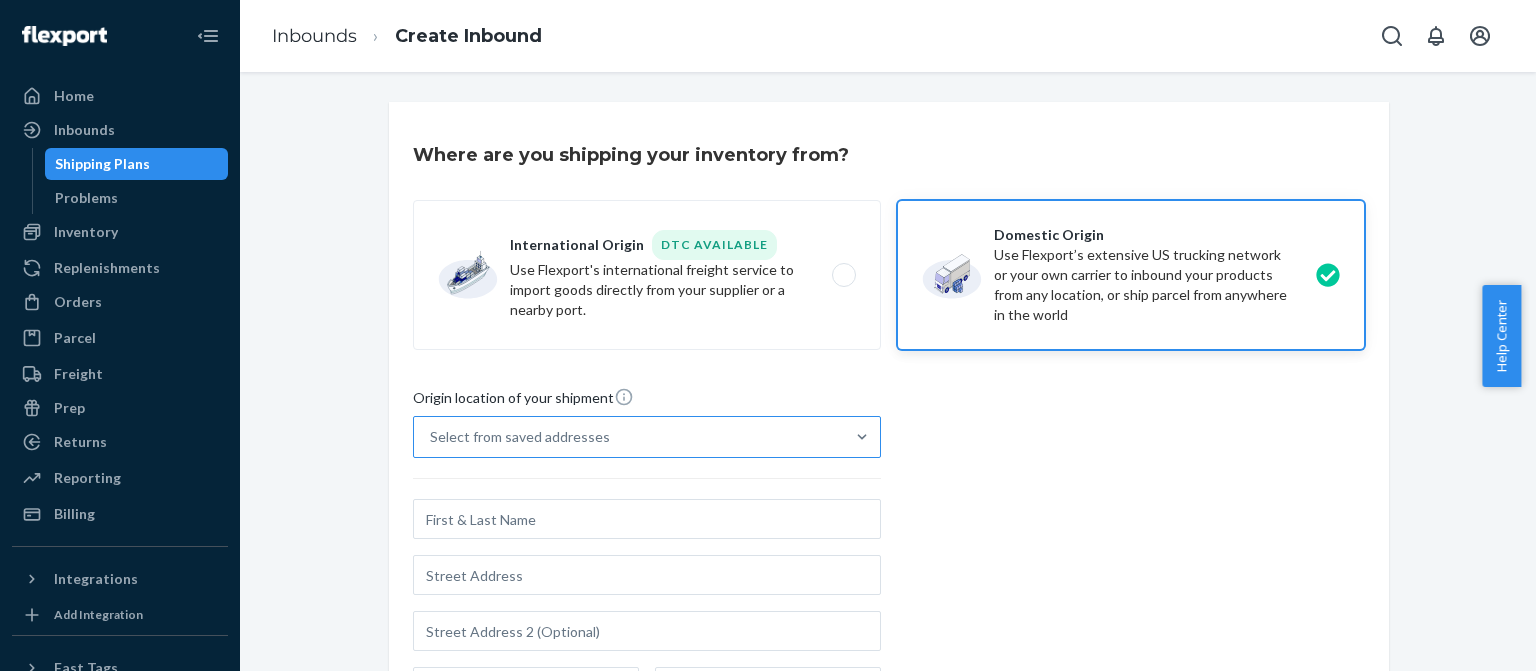 click on "Select from saved addresses" at bounding box center (629, 437) 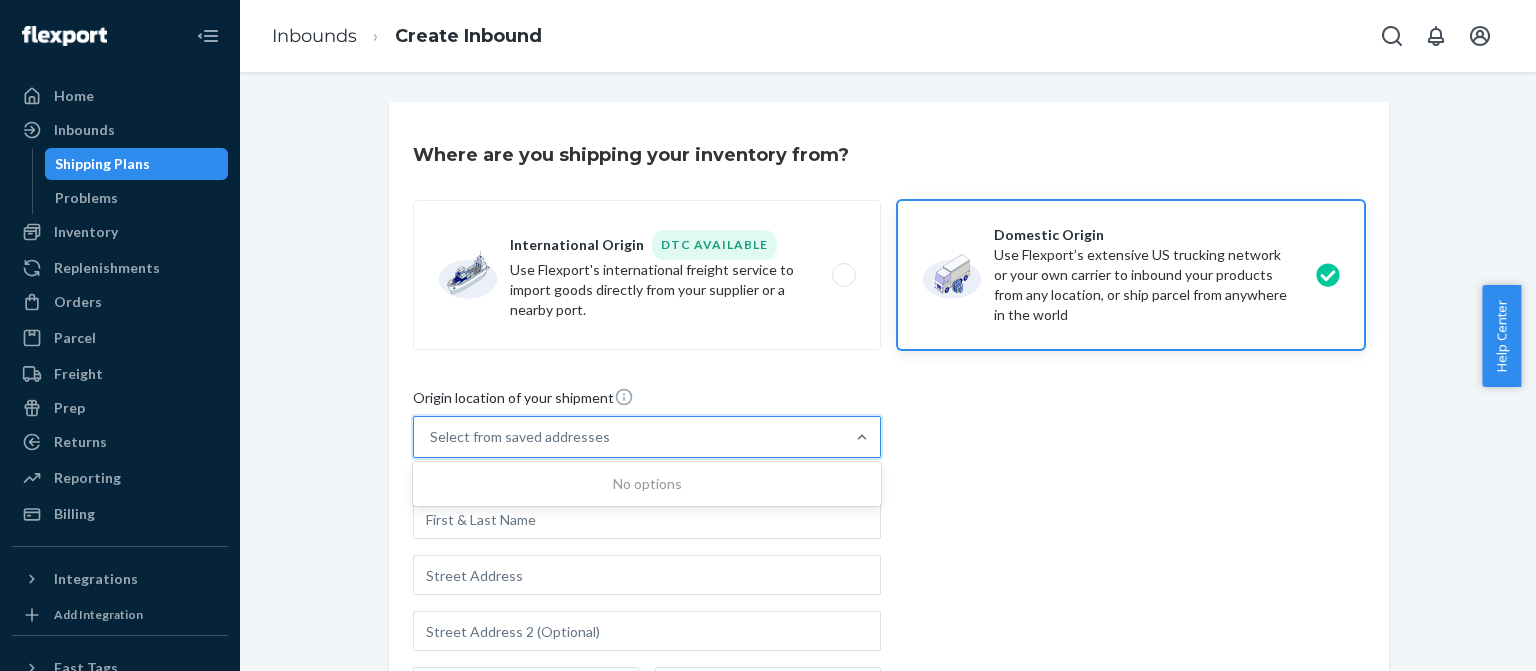 click on "Select from saved addresses" at bounding box center (629, 437) 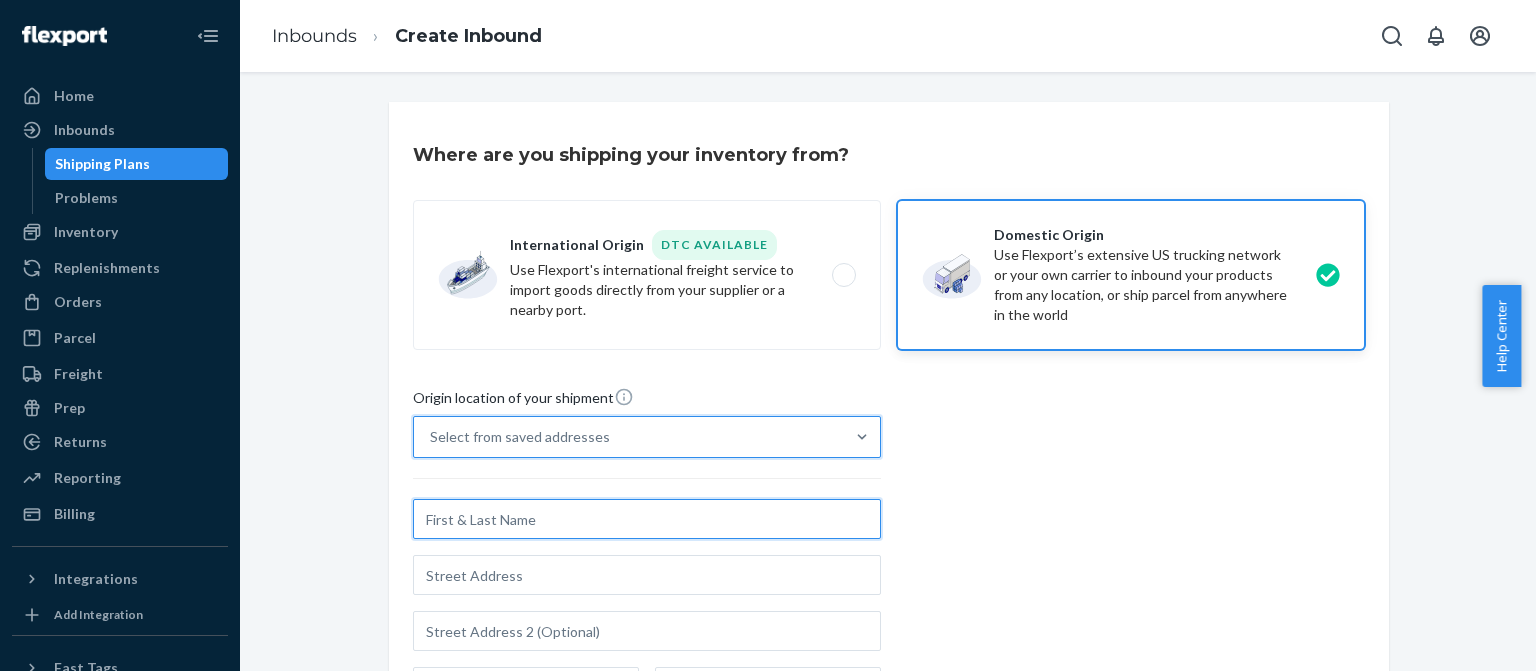 click at bounding box center [647, 519] 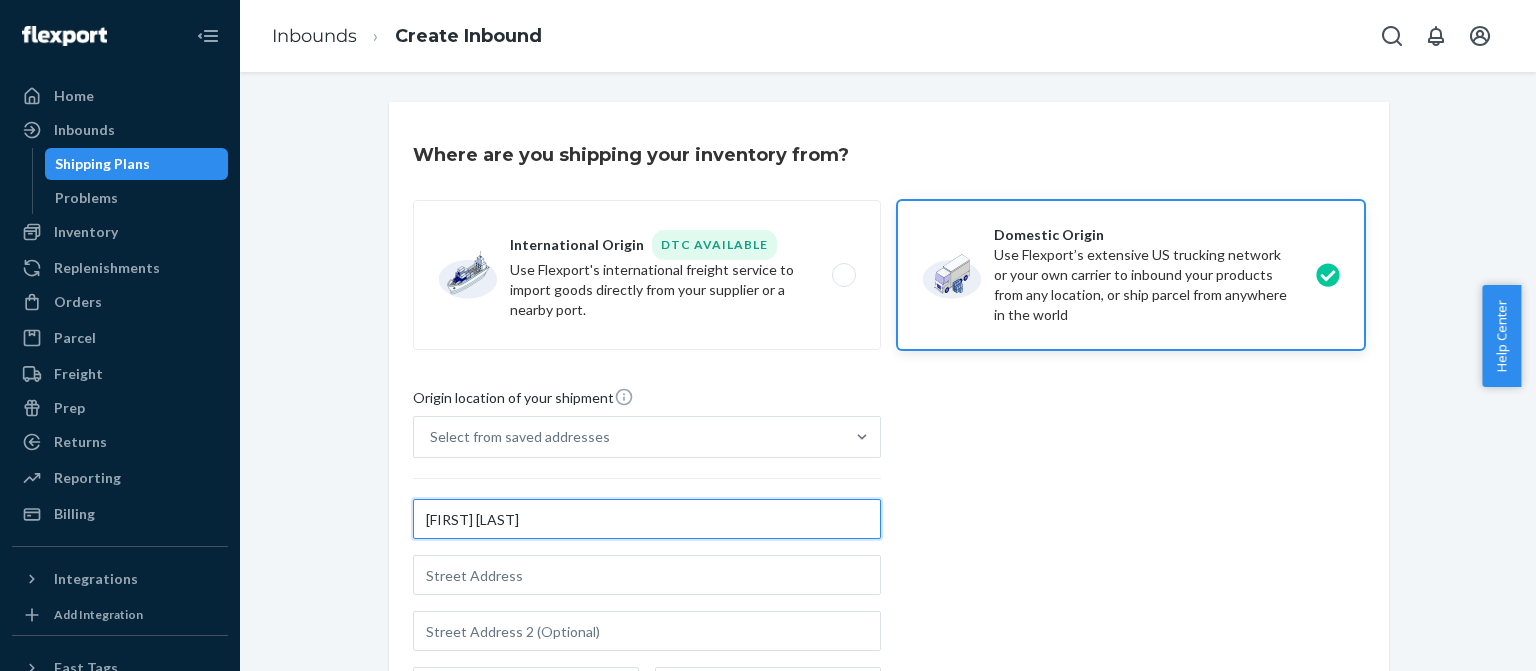 type on "[FIRST] [LAST]" 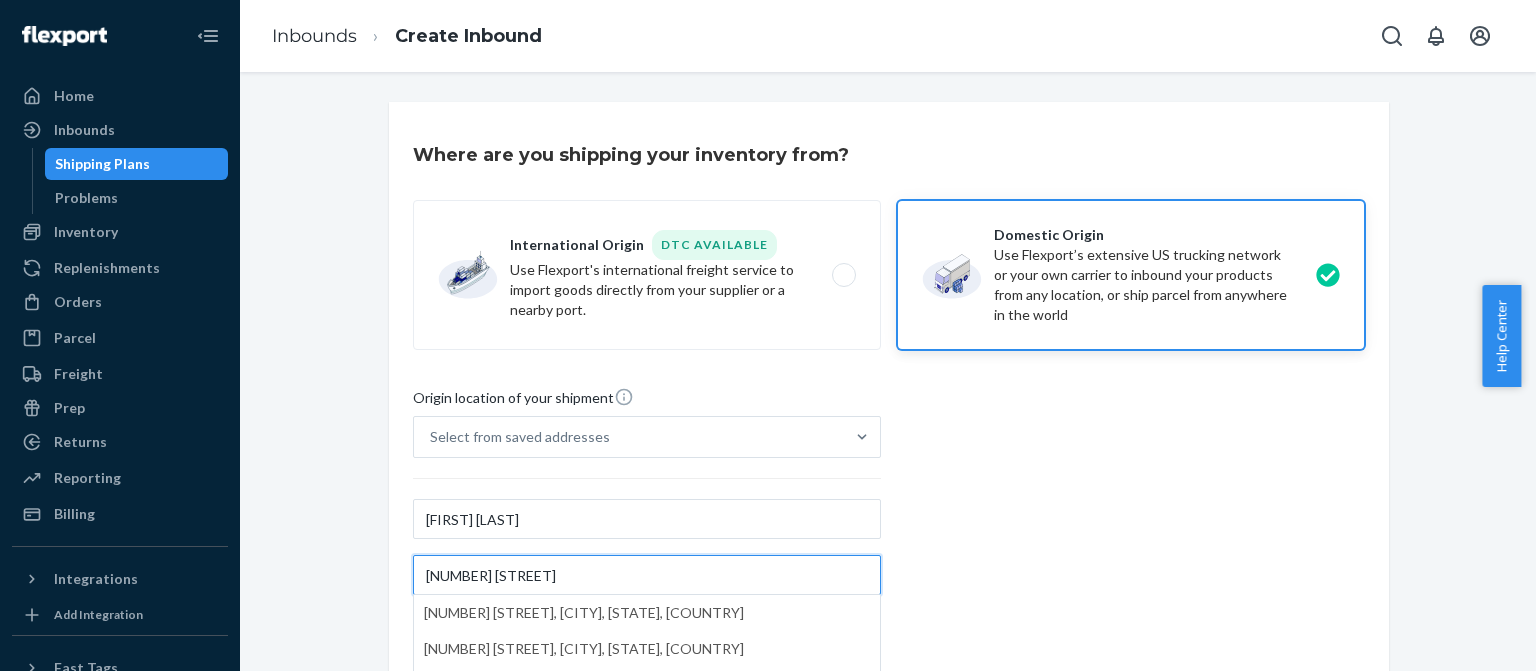 type on "[NUMBER] [STREET]" 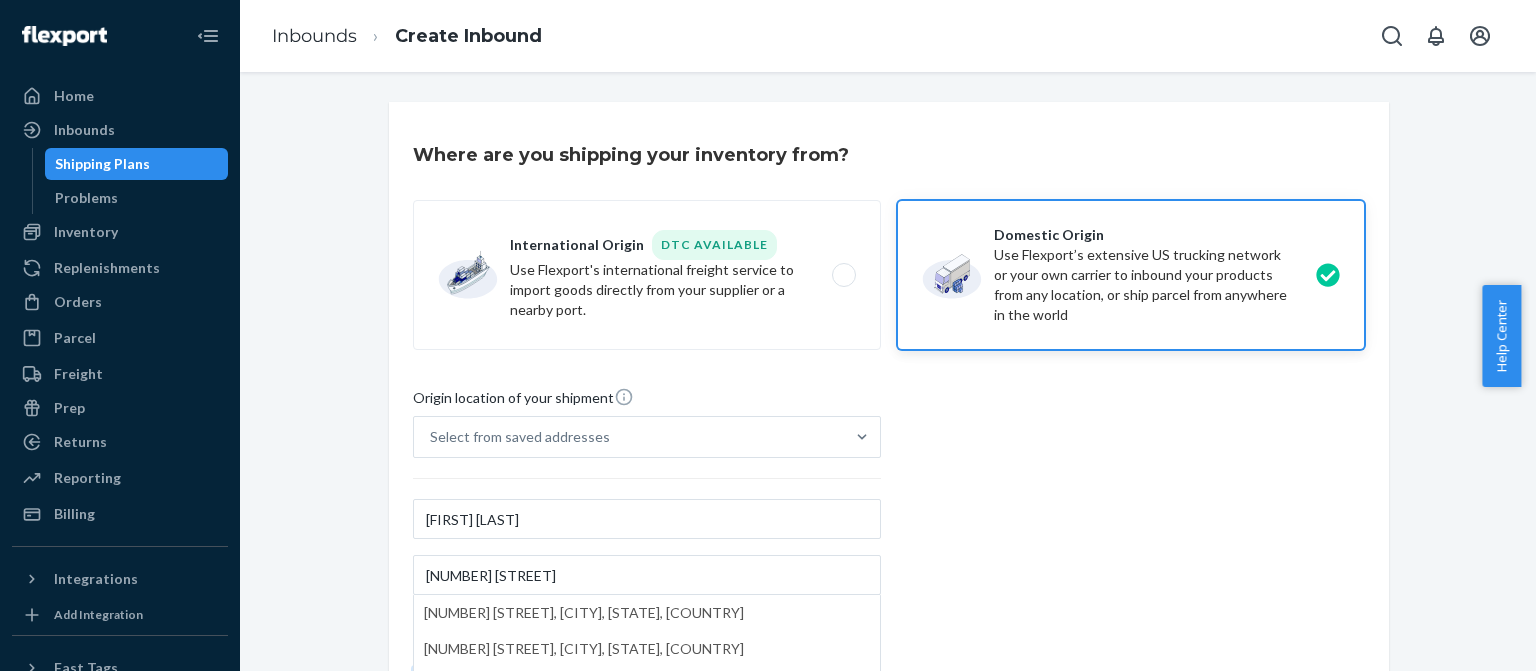 type on "Rescue" 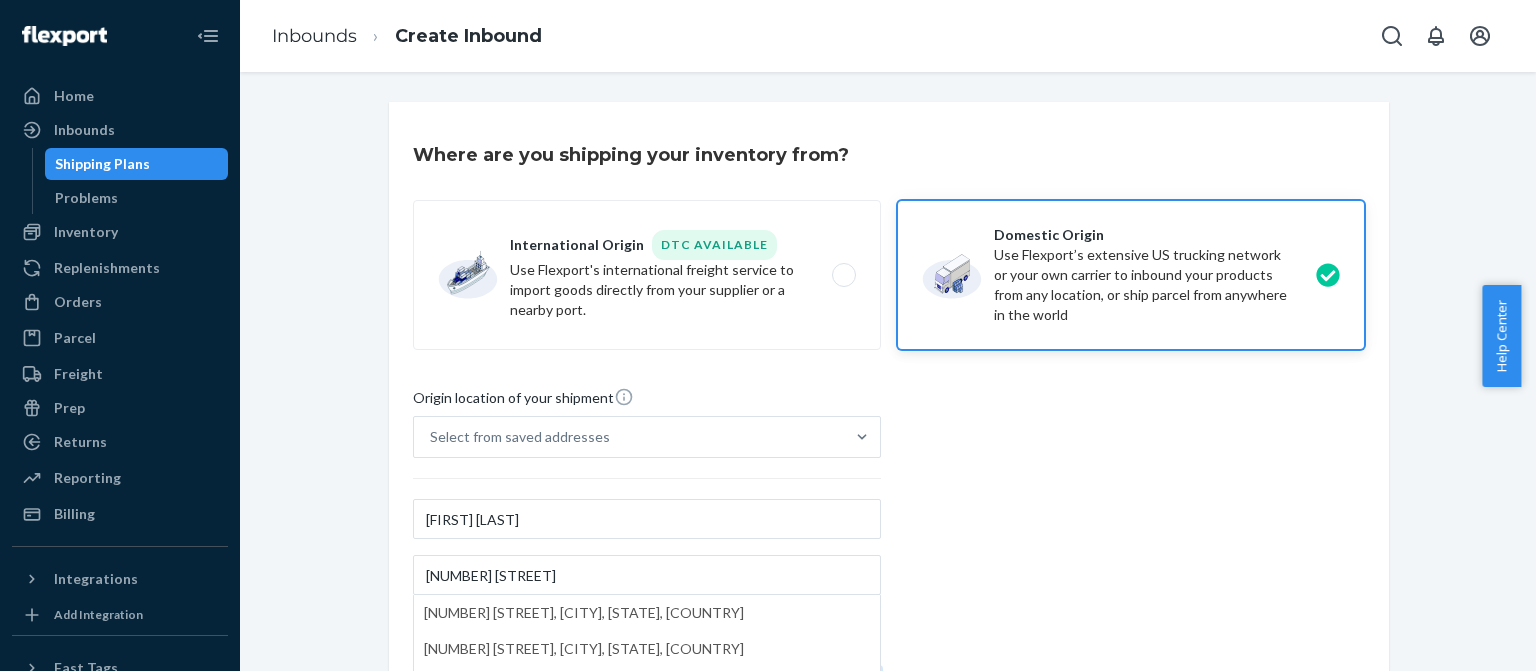 type on "CA" 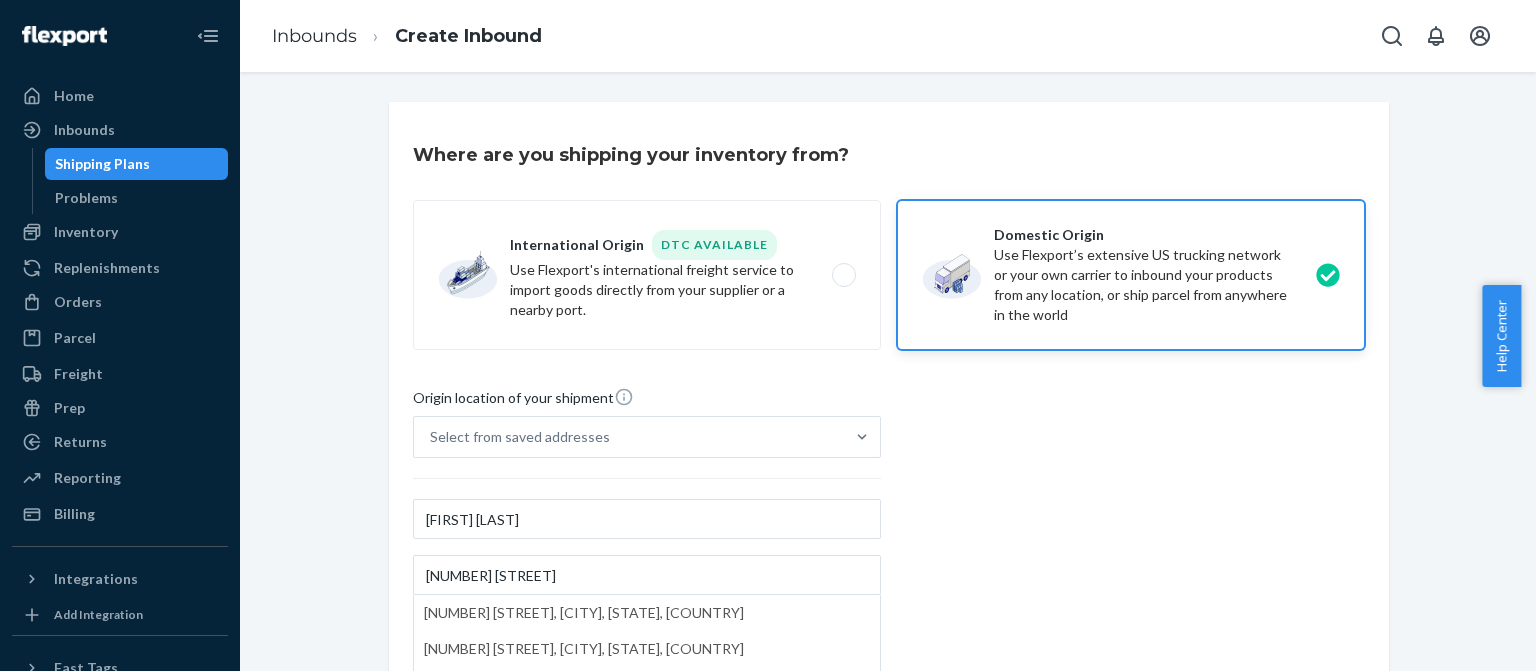 type on "United States" 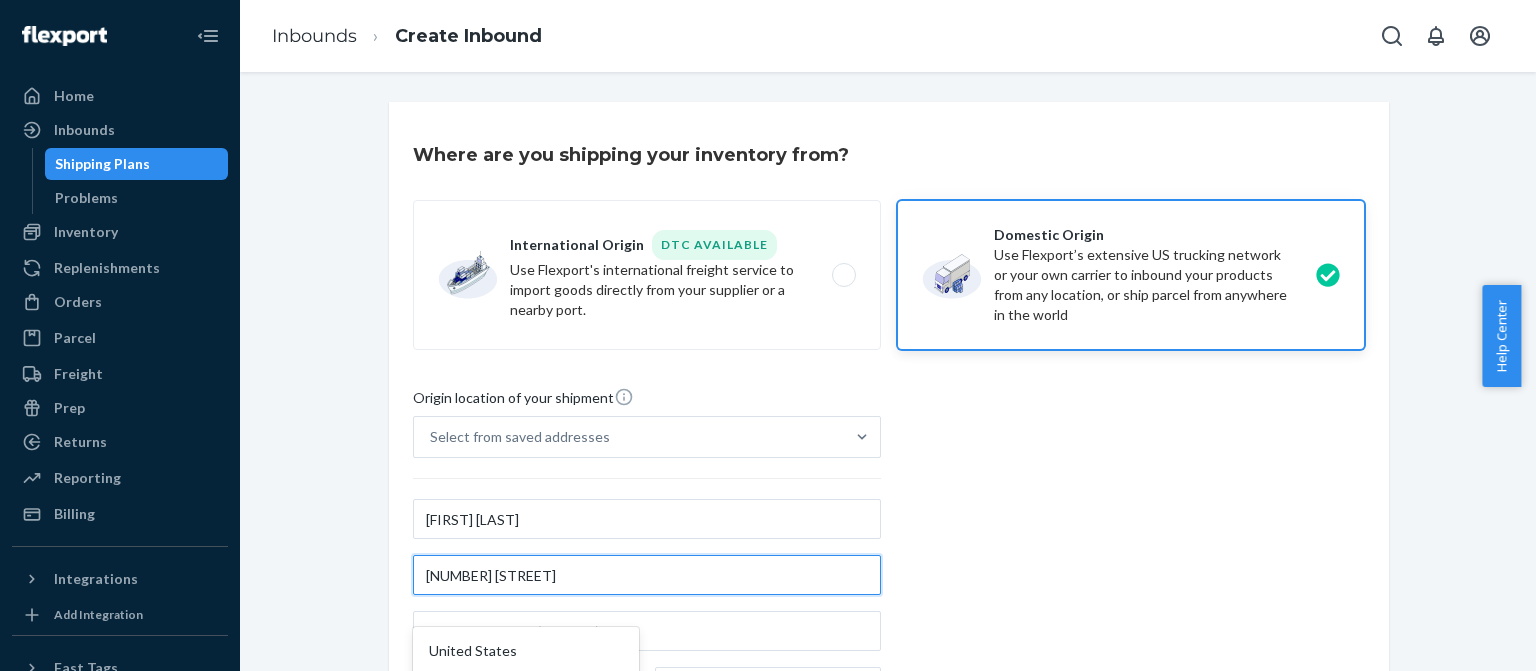 scroll, scrollTop: 371, scrollLeft: 0, axis: vertical 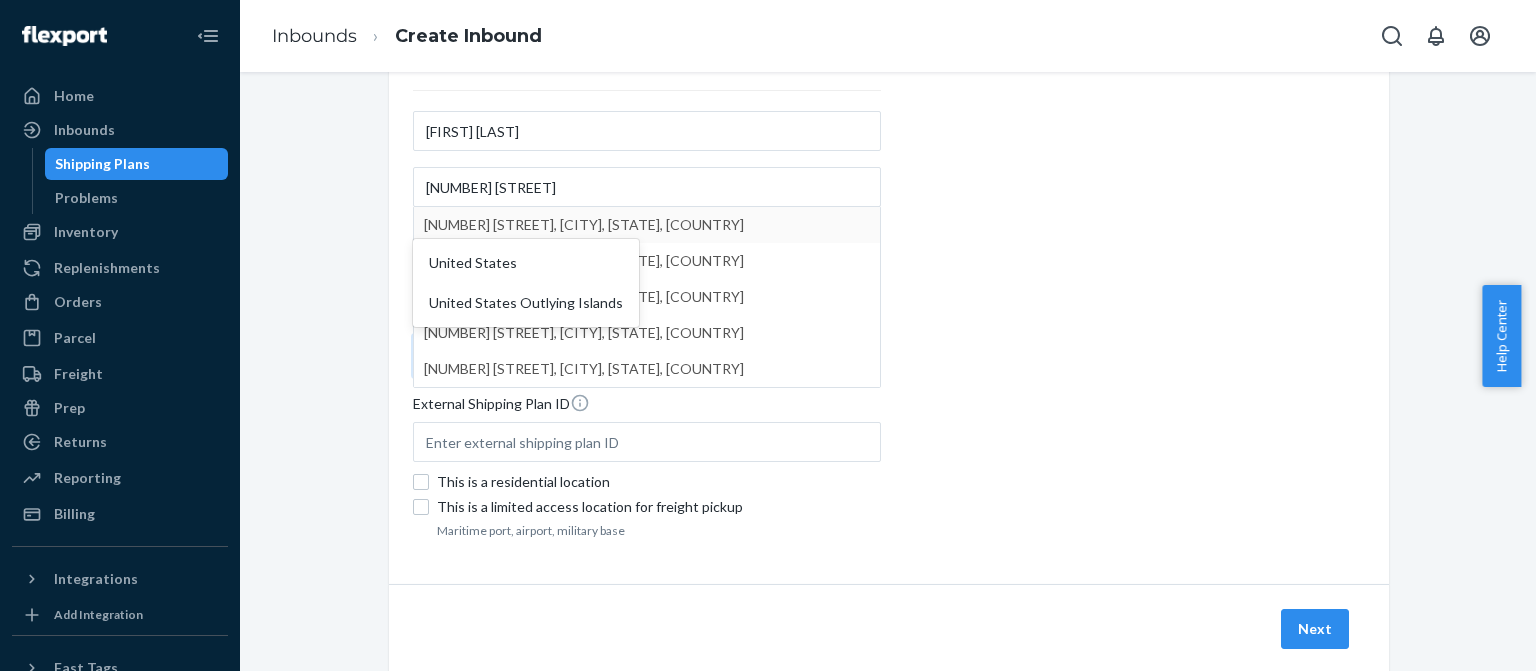 type 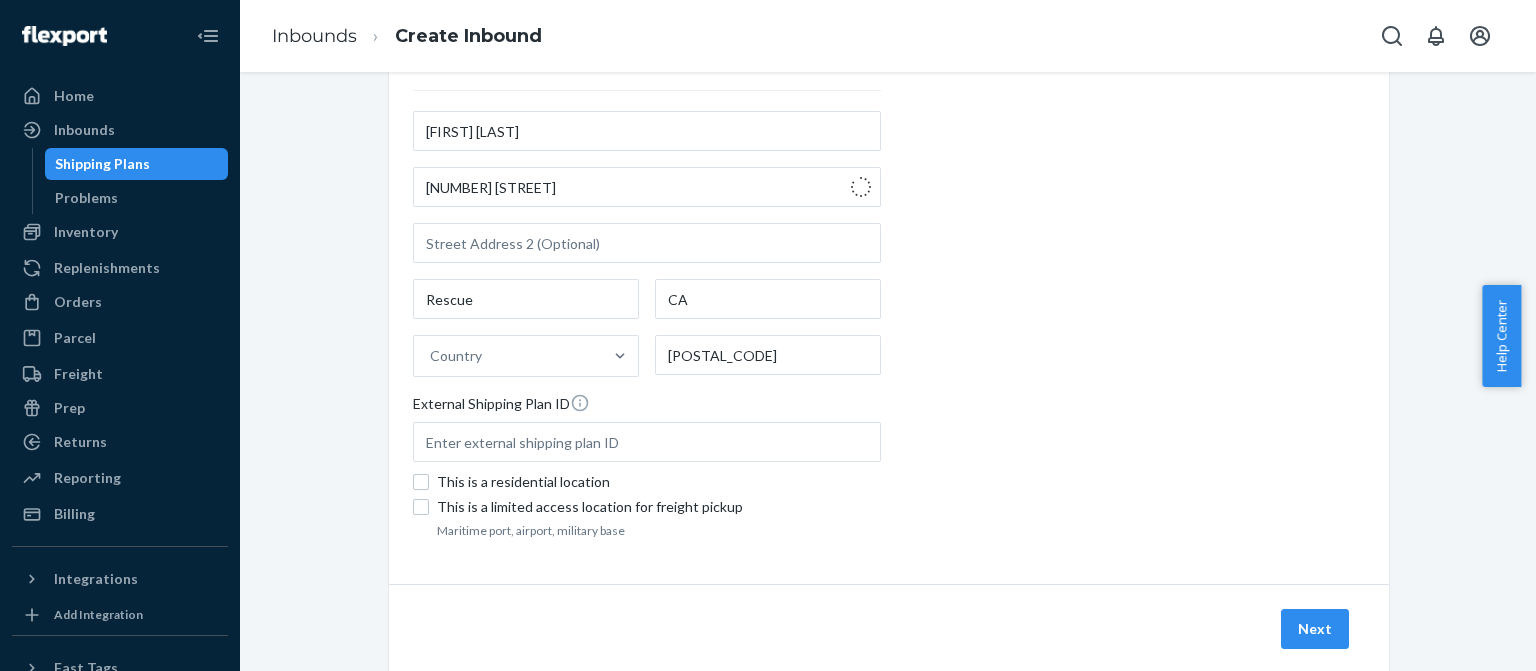 type on "California" 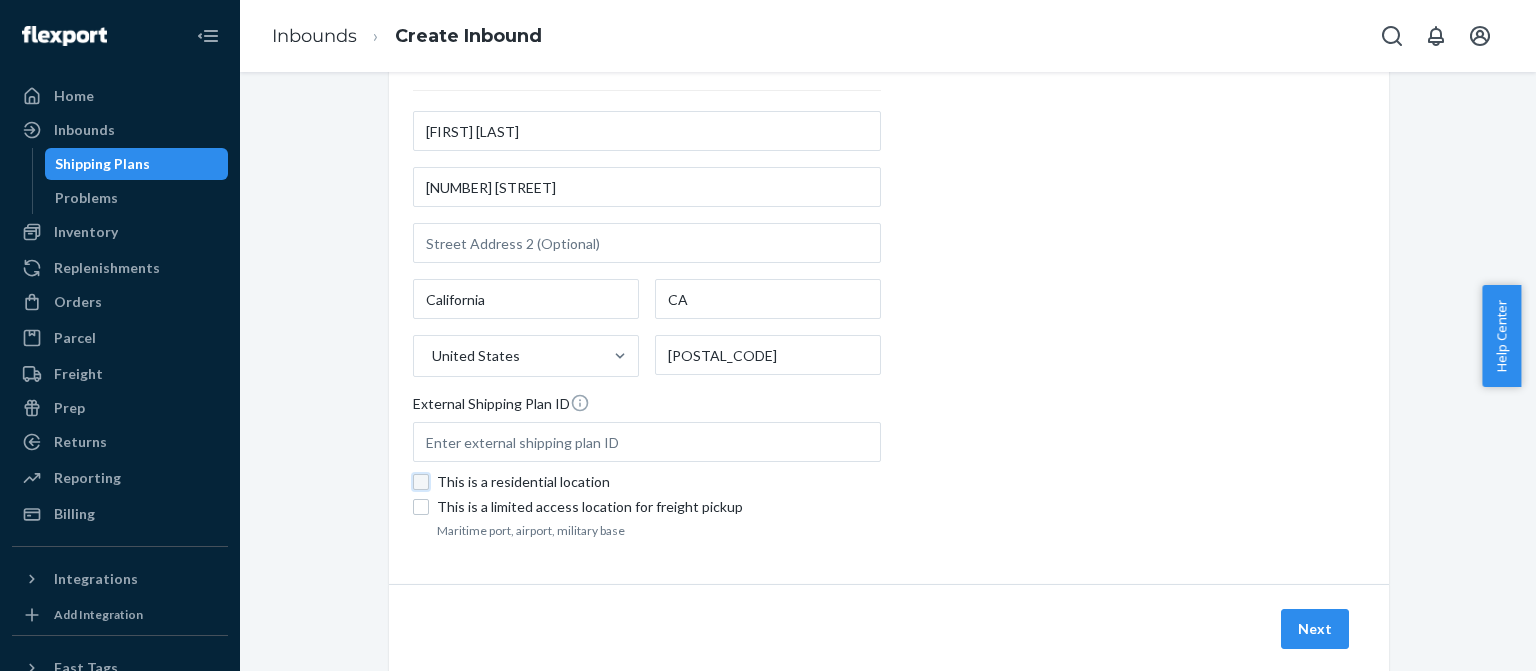 click on "This is a residential location" at bounding box center [421, 482] 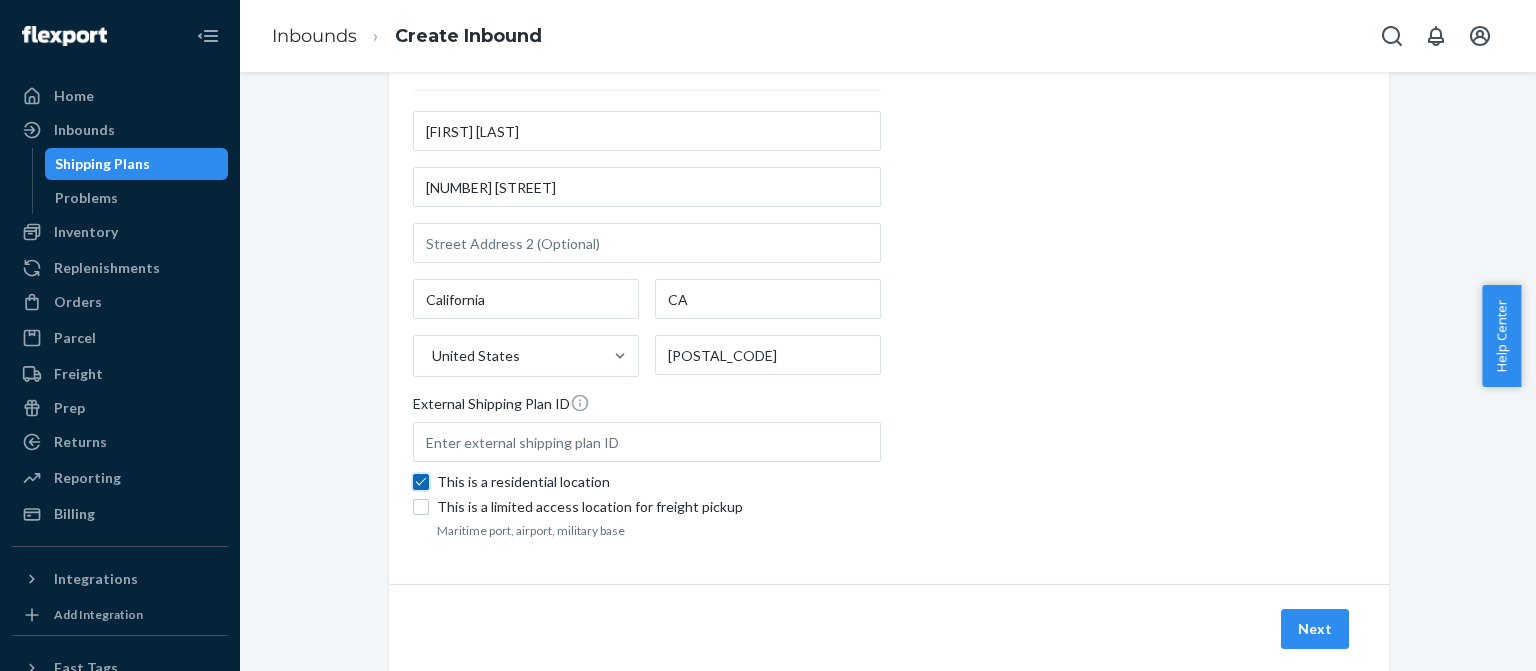 checkbox on "true" 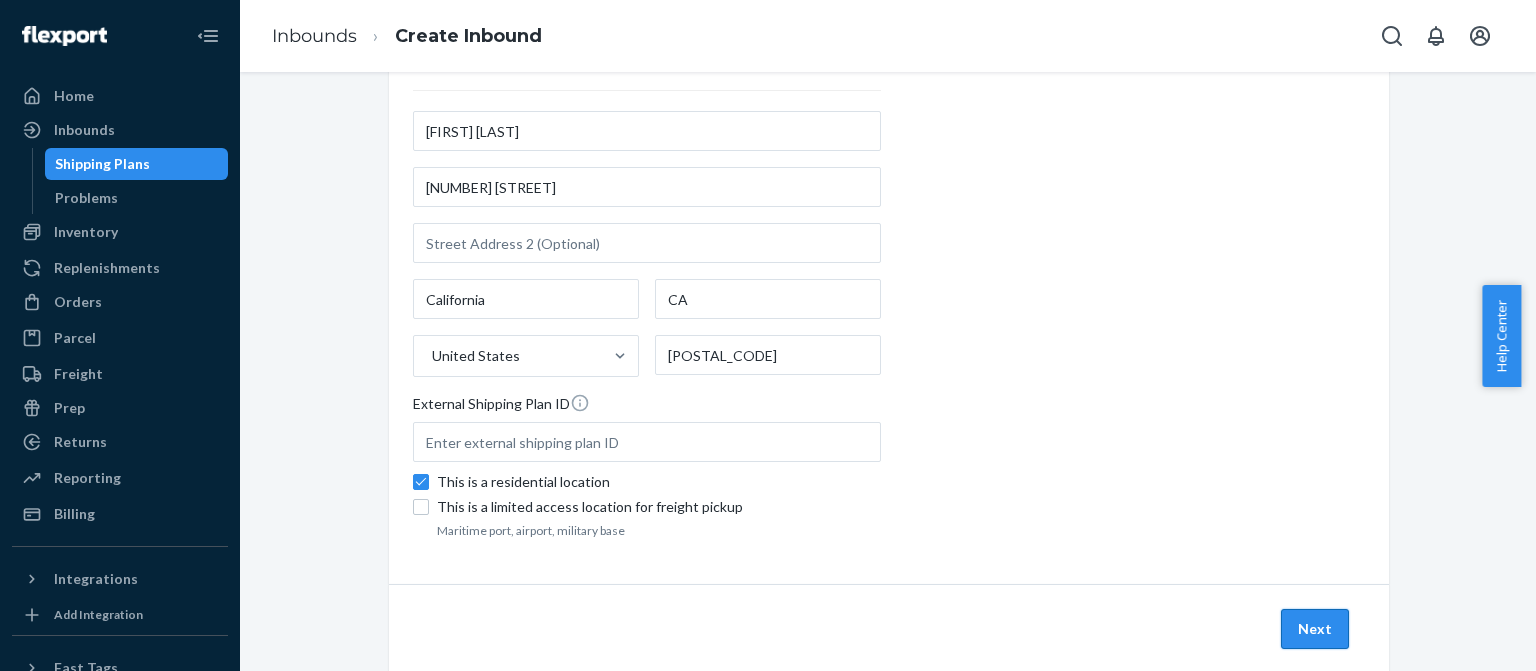 click on "Next" at bounding box center (1315, 629) 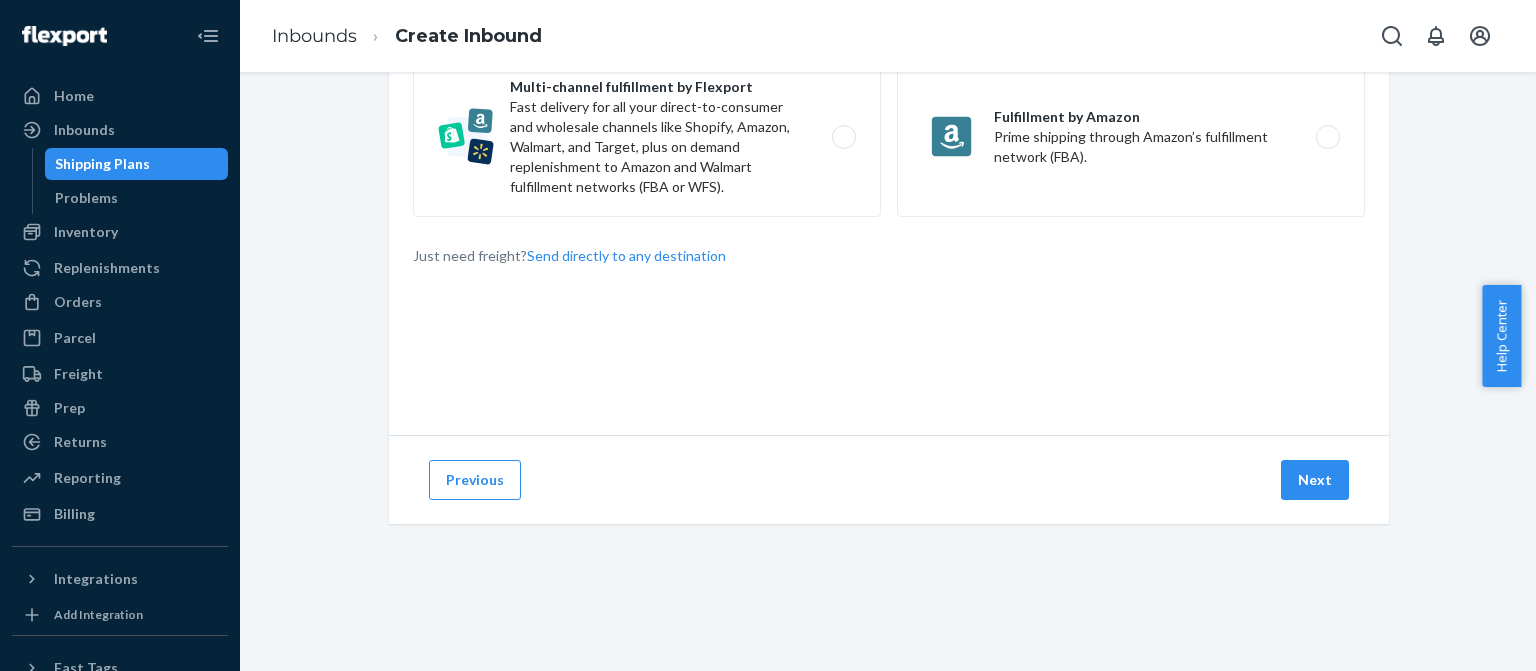 scroll, scrollTop: 0, scrollLeft: 0, axis: both 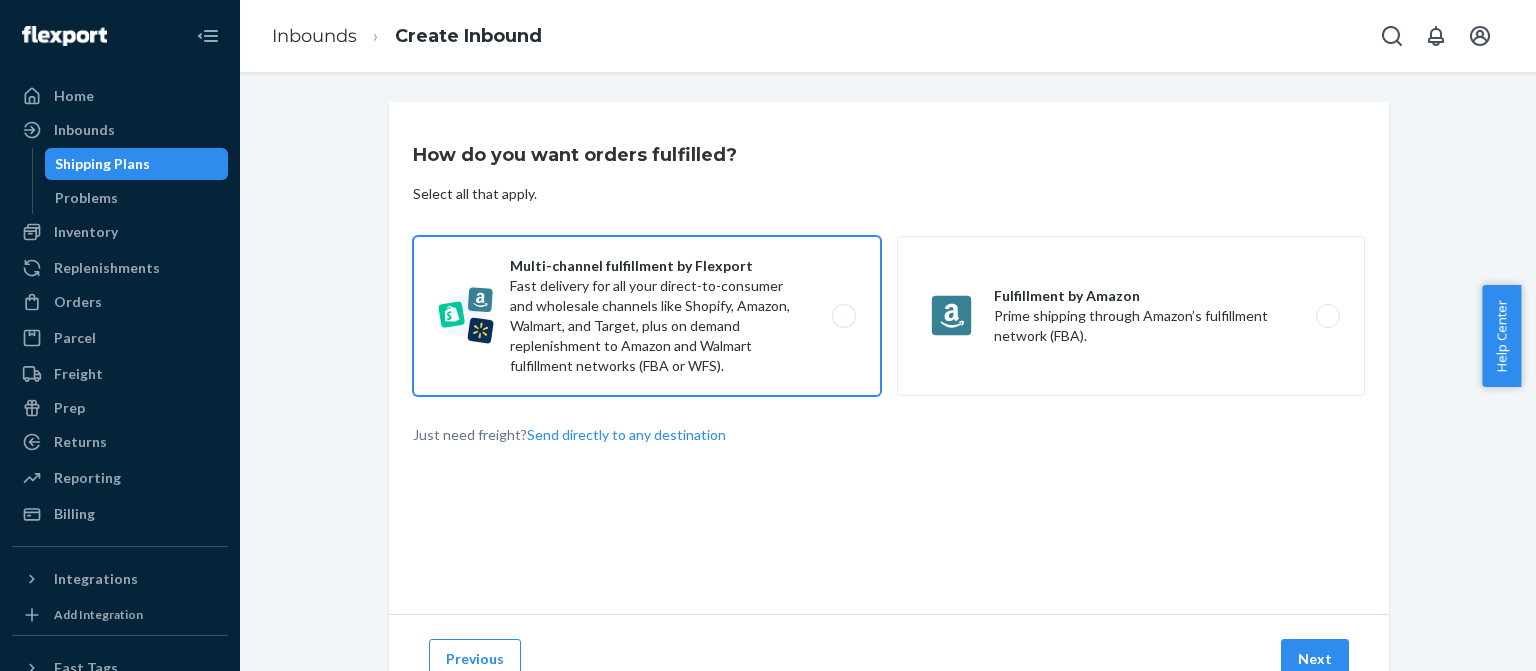click on "Multi-channel fulfillment by Flexport Fast delivery for all your direct-to-consumer and wholesale channels like Shopify, Amazon, Walmart, and Target, plus on demand replenishment to Amazon and Walmart fulfillment networks (FBA or WFS)." at bounding box center [647, 316] 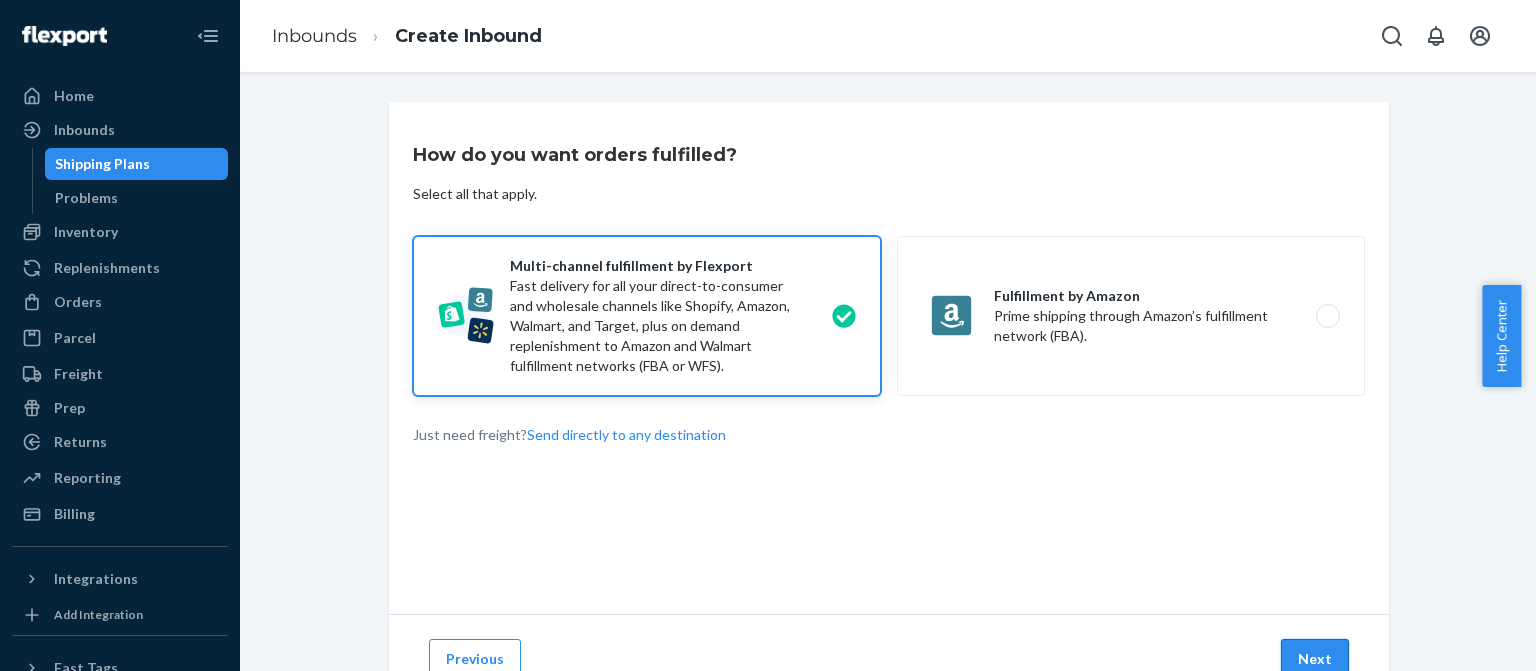 click on "Next" at bounding box center (1315, 659) 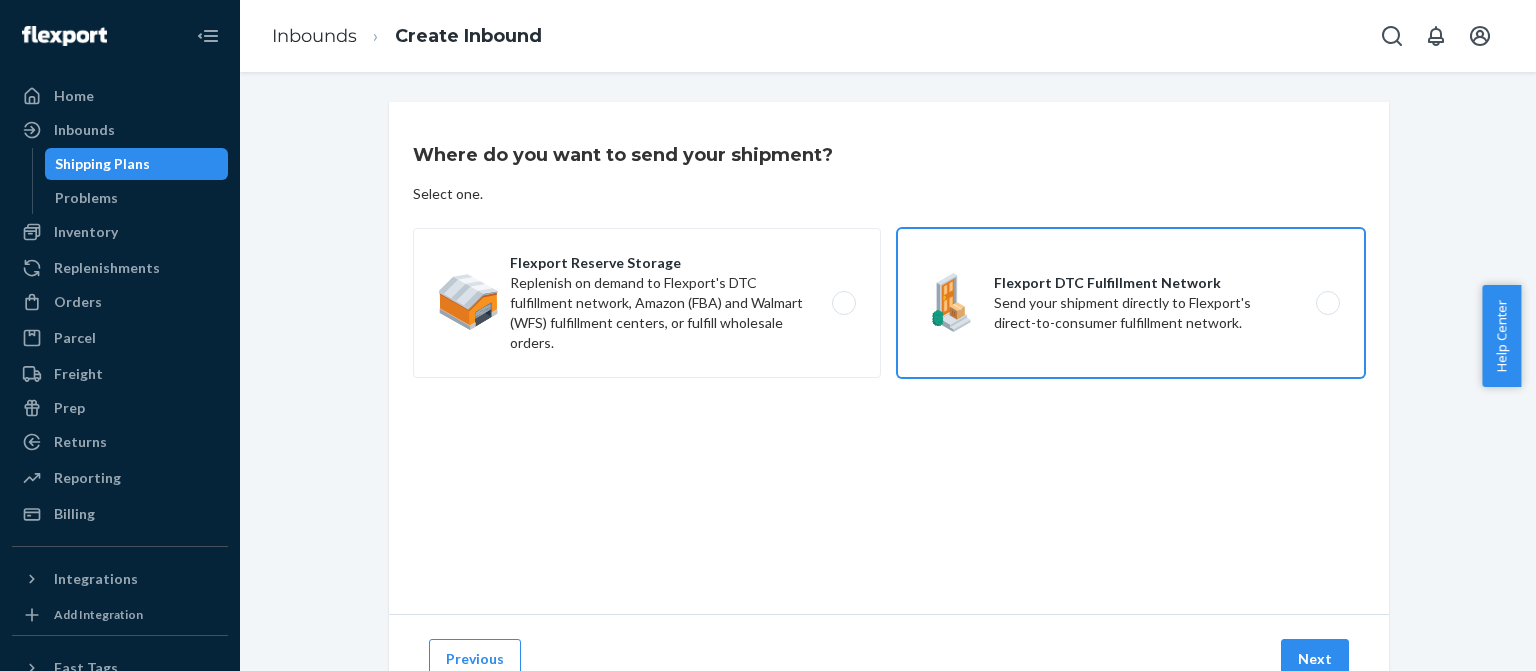 click on "Flexport DTC Fulfillment Network Send your shipment directly to Flexport's direct-to-consumer fulfillment network." at bounding box center (1131, 303) 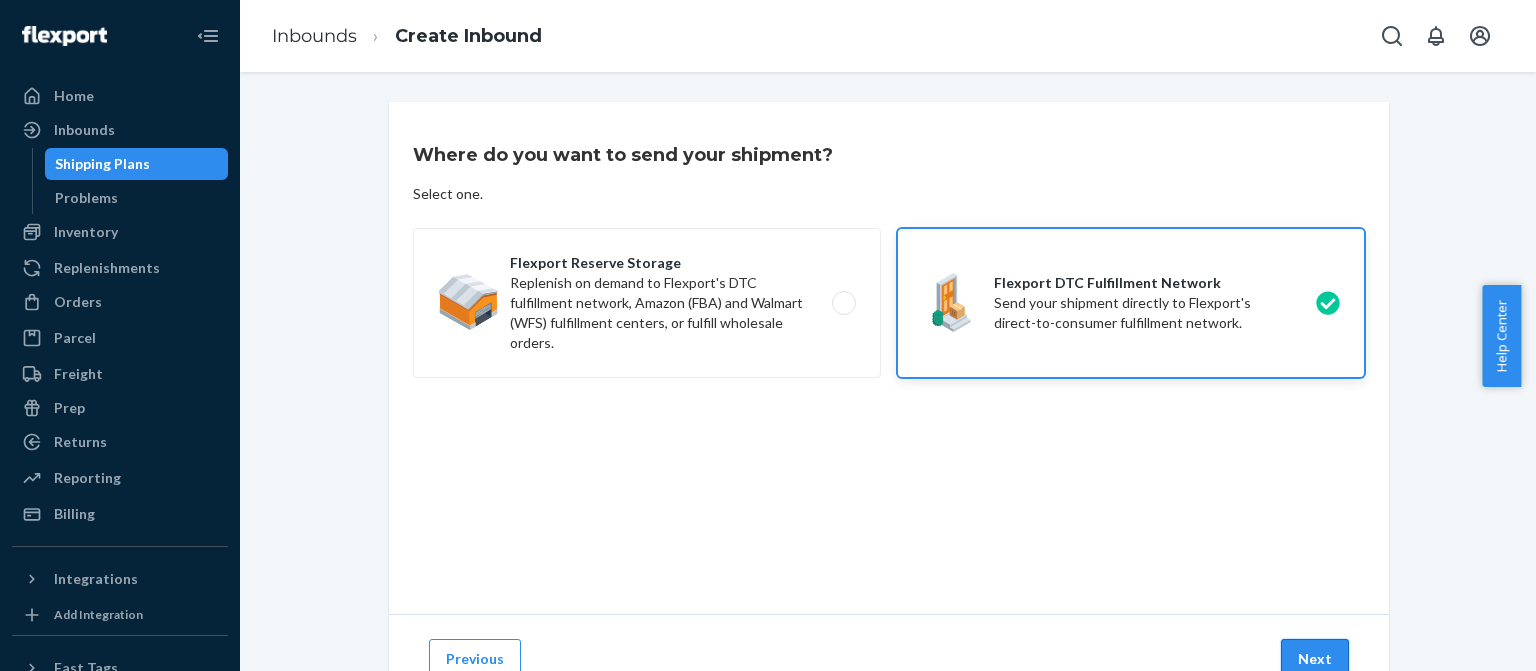 click on "Next" at bounding box center [1315, 659] 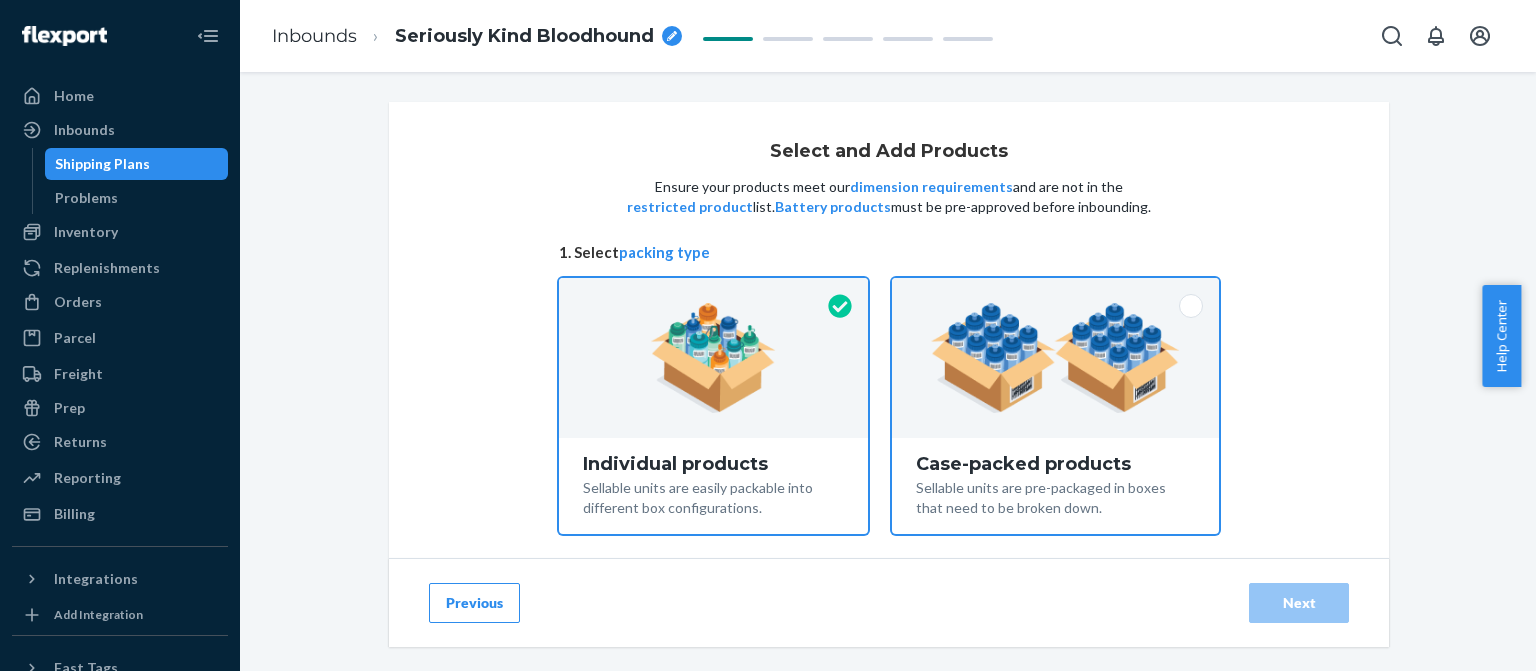 click on "Case-packed products Sellable units are pre-packaged in boxes that need to be broken down." at bounding box center (1055, 486) 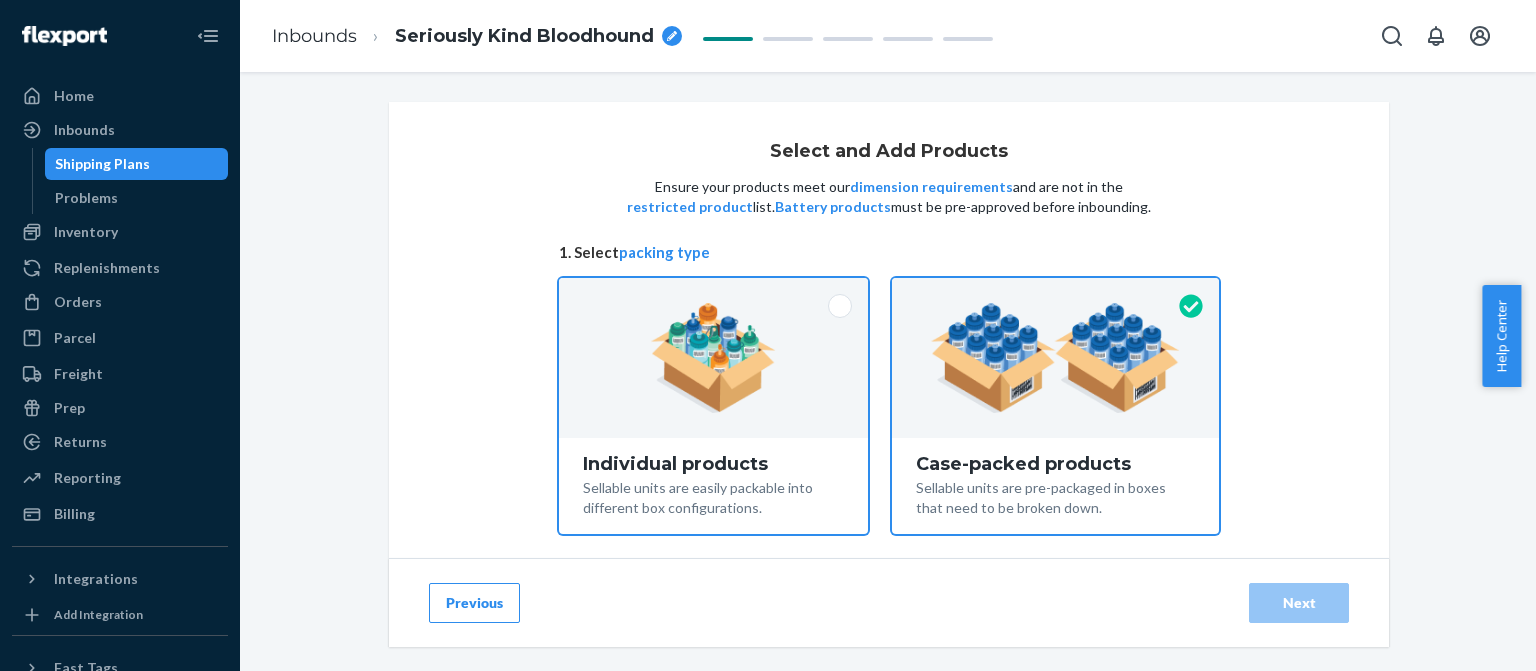 click on "Individual products Sellable units are easily packable into different box configurations." at bounding box center (713, 486) 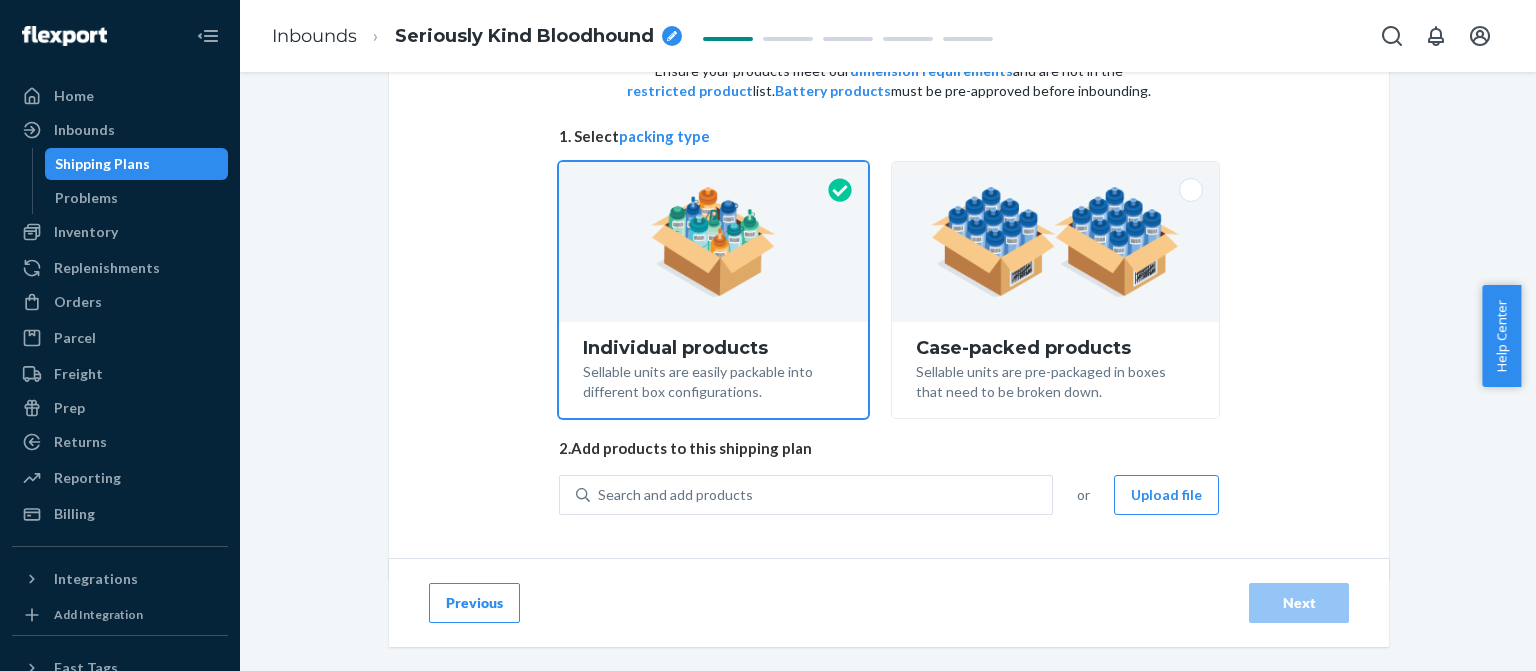 scroll, scrollTop: 136, scrollLeft: 0, axis: vertical 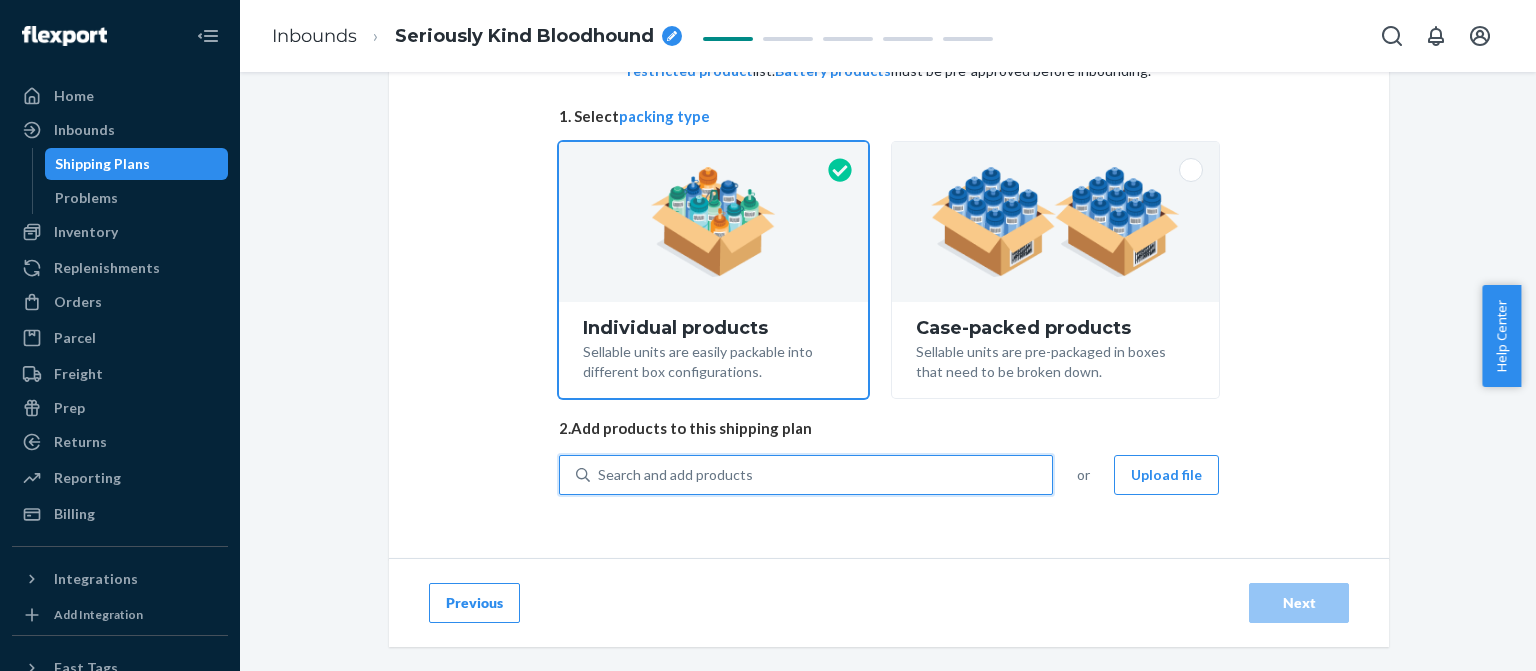 drag, startPoint x: 826, startPoint y: 485, endPoint x: 757, endPoint y: 471, distance: 70.40597 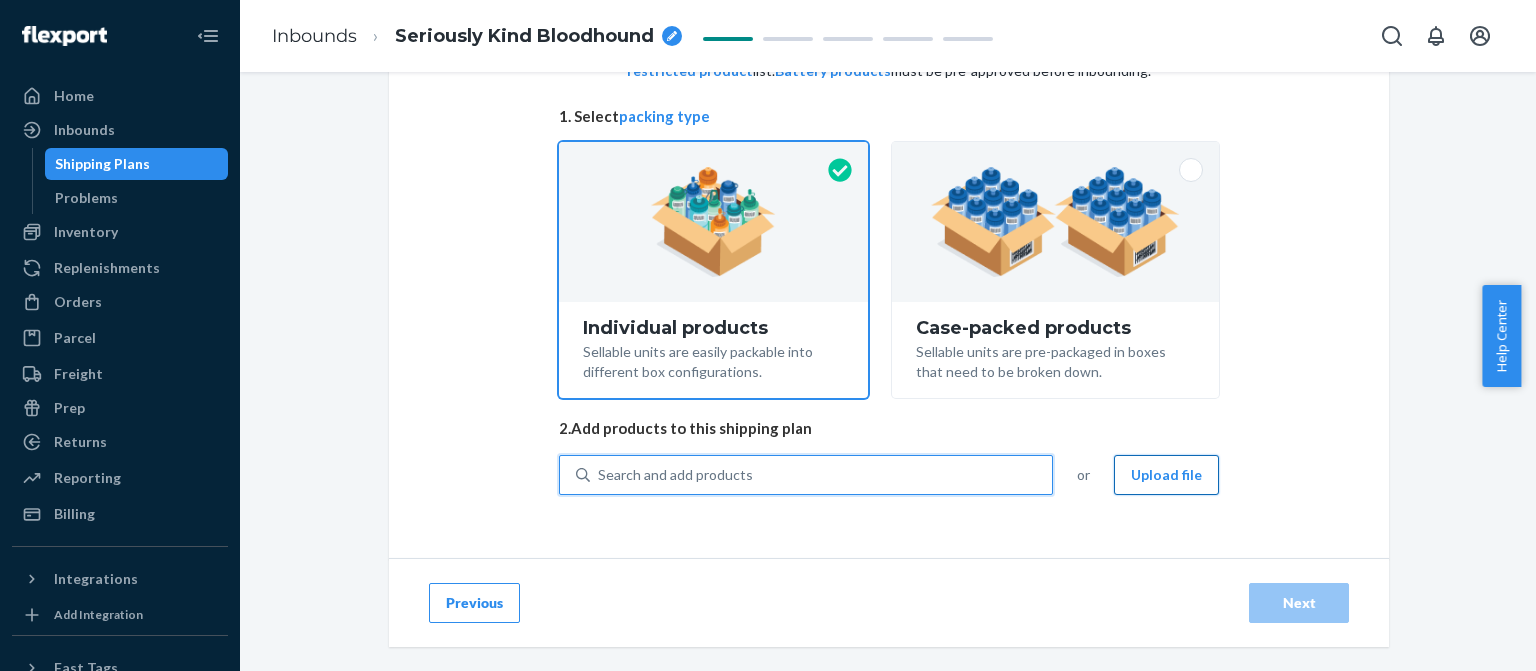 click on "Upload file" at bounding box center (1166, 475) 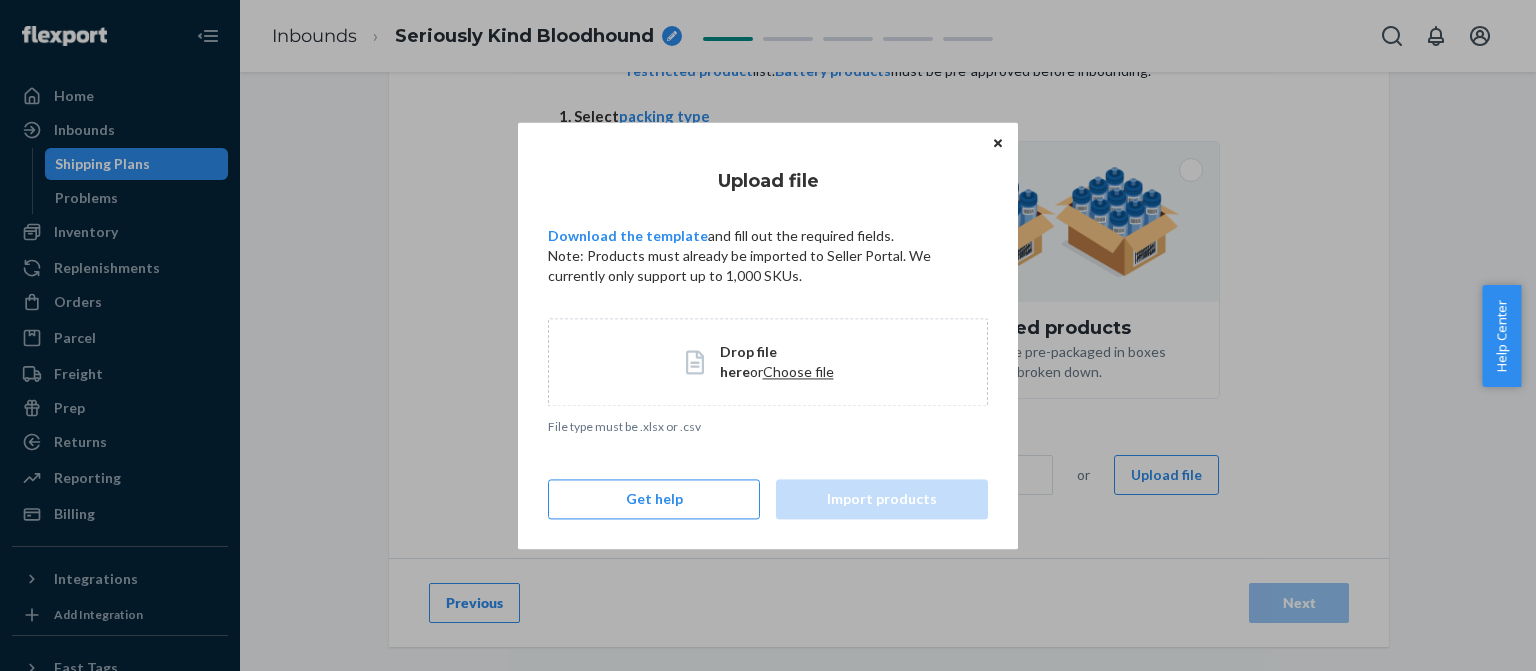 click on "Choose file" at bounding box center [798, 371] 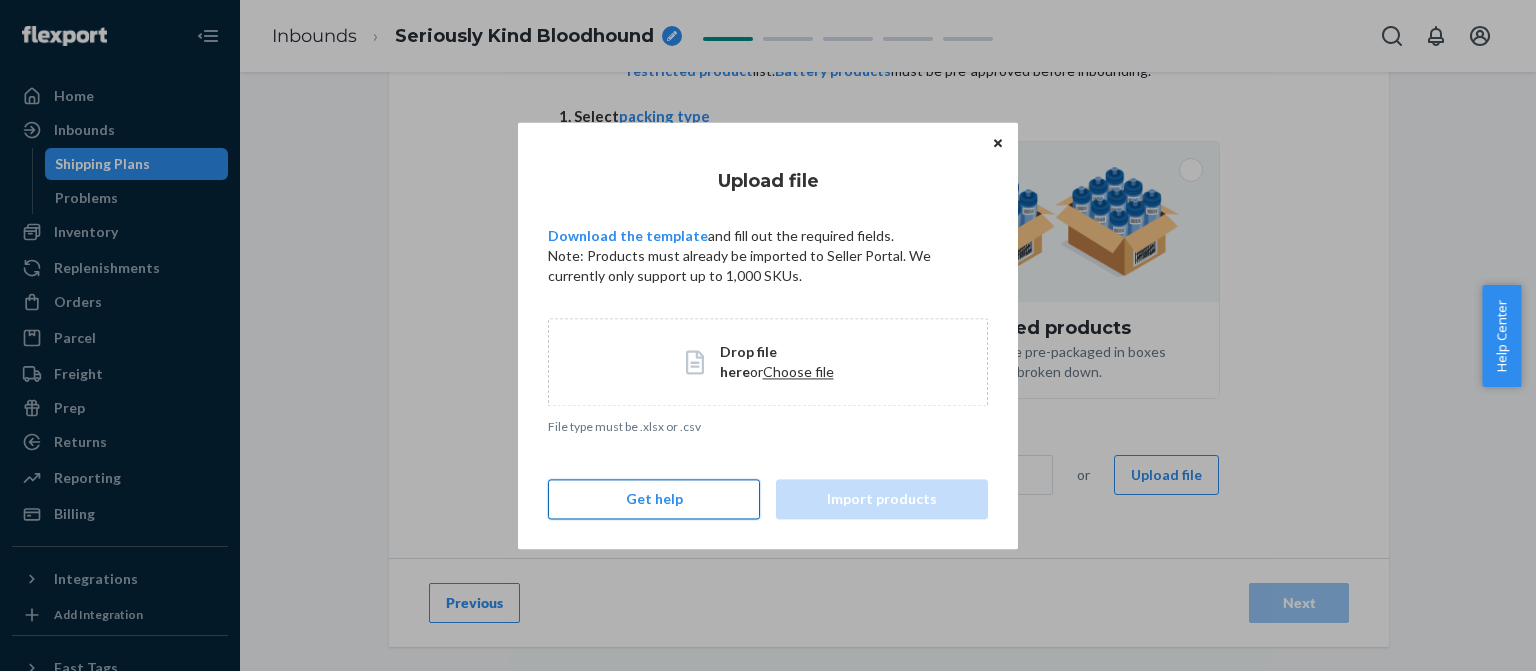 click on "Get help" at bounding box center [654, 499] 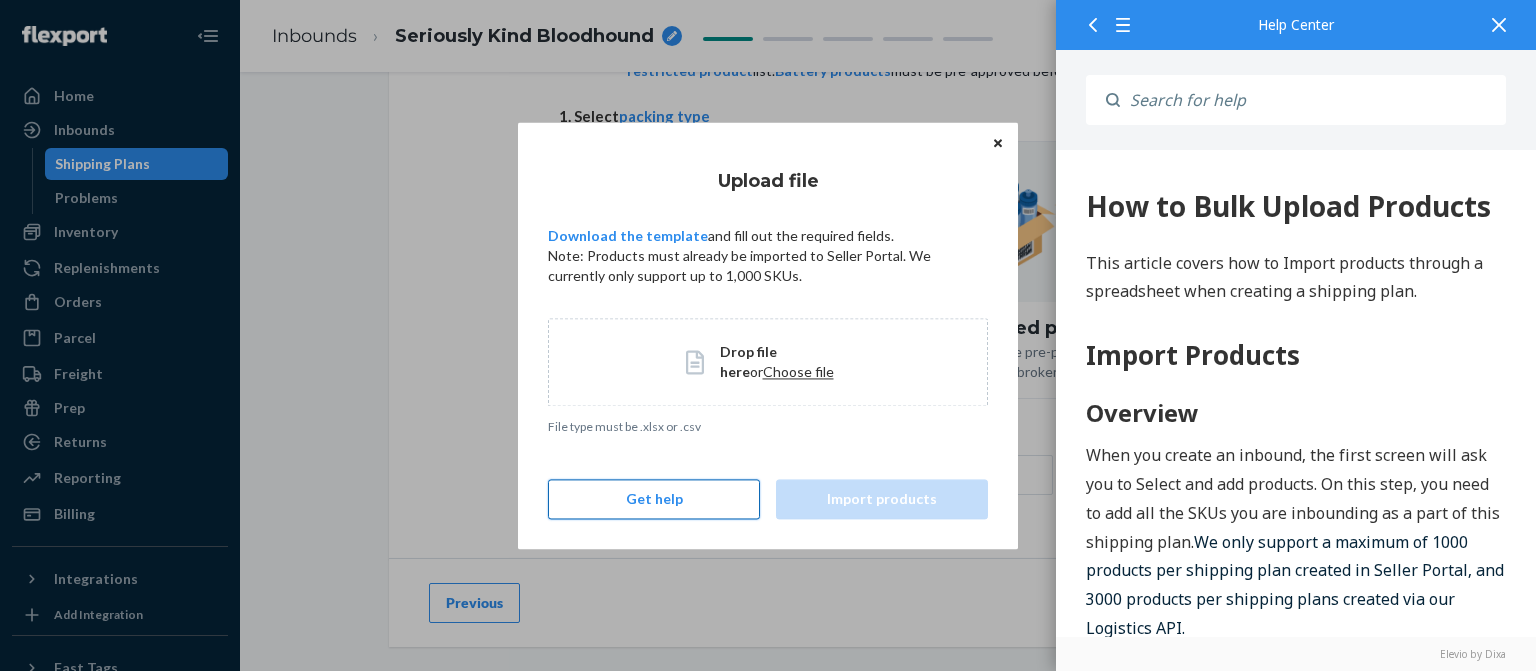scroll, scrollTop: 0, scrollLeft: 0, axis: both 